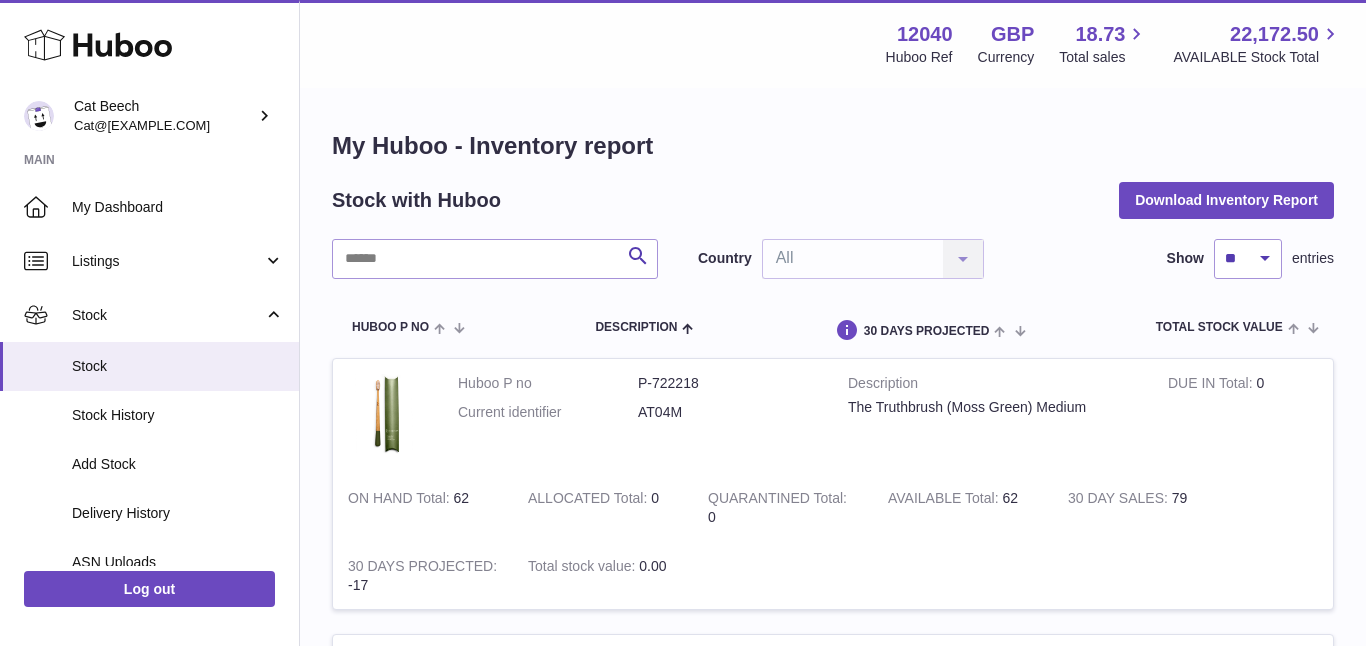 scroll, scrollTop: 0, scrollLeft: 0, axis: both 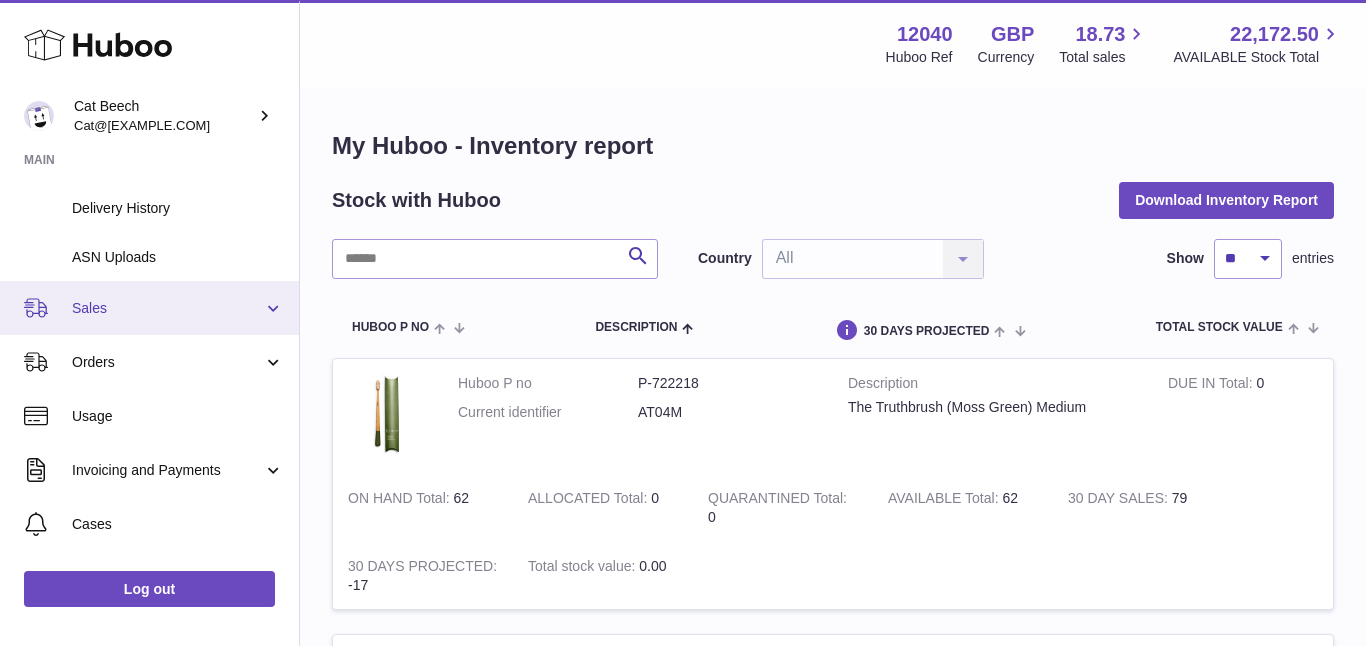 click on "Sales" at bounding box center [167, 308] 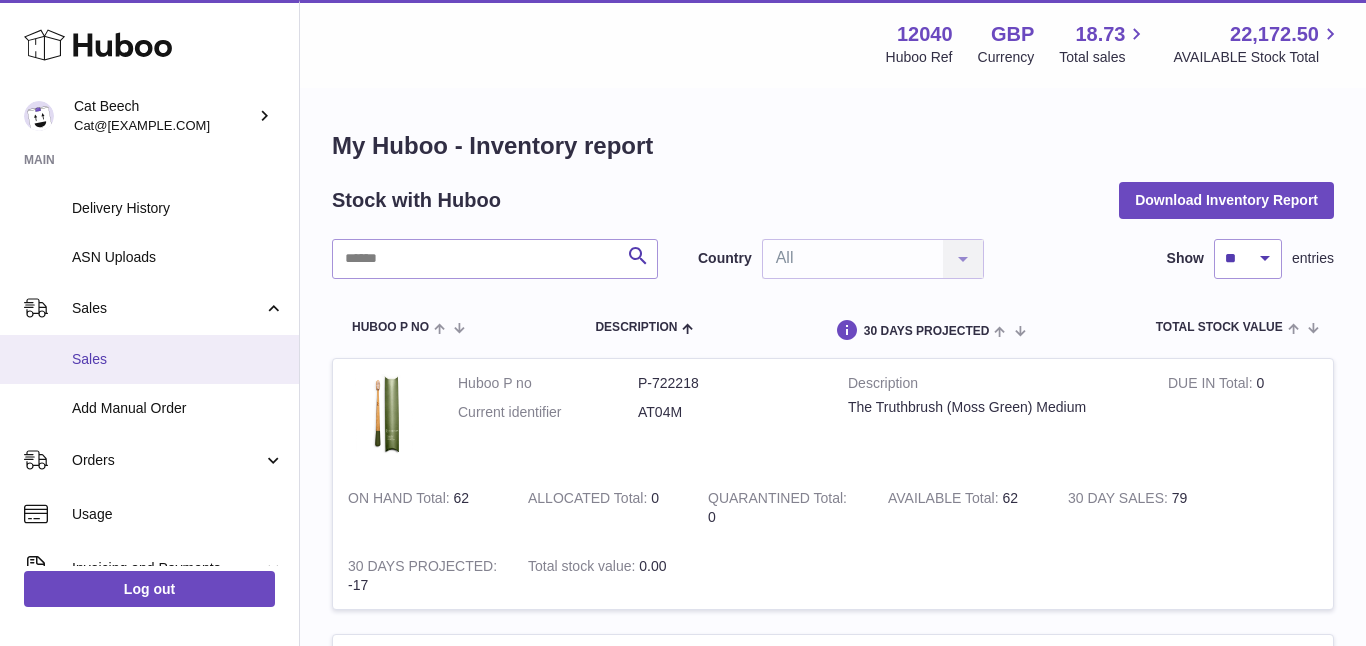 click on "Sales" at bounding box center [178, 359] 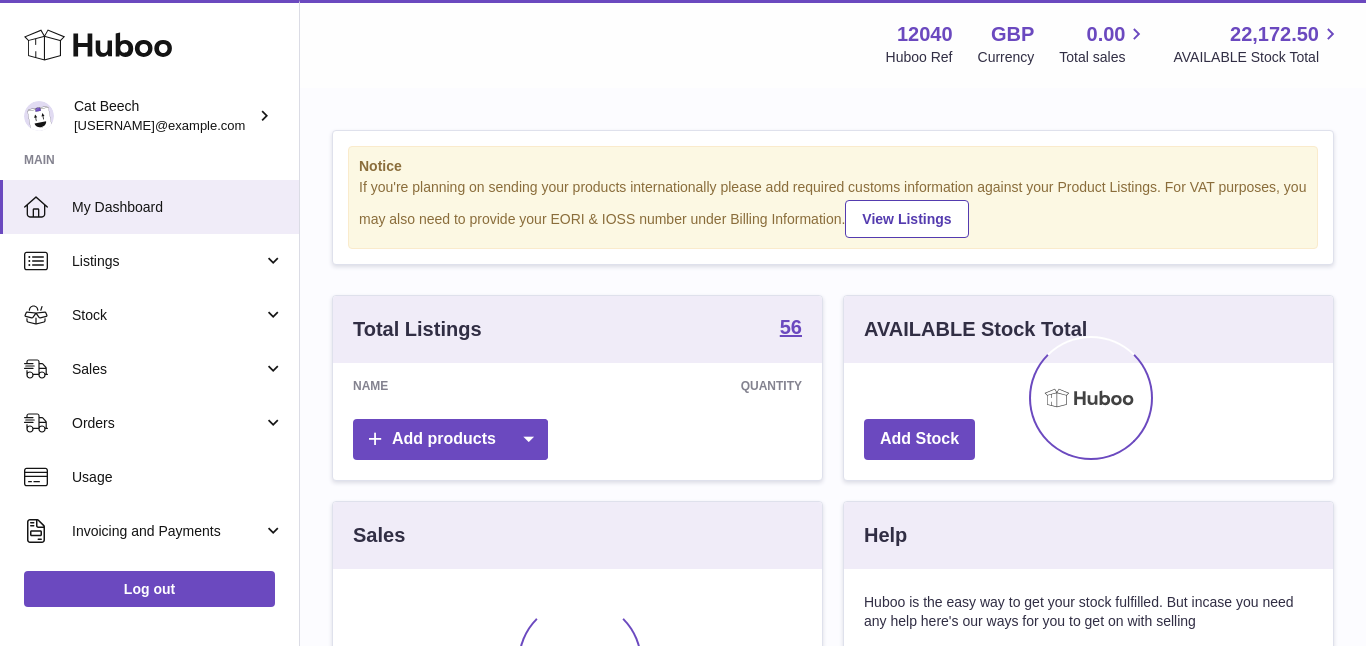 scroll, scrollTop: 0, scrollLeft: 0, axis: both 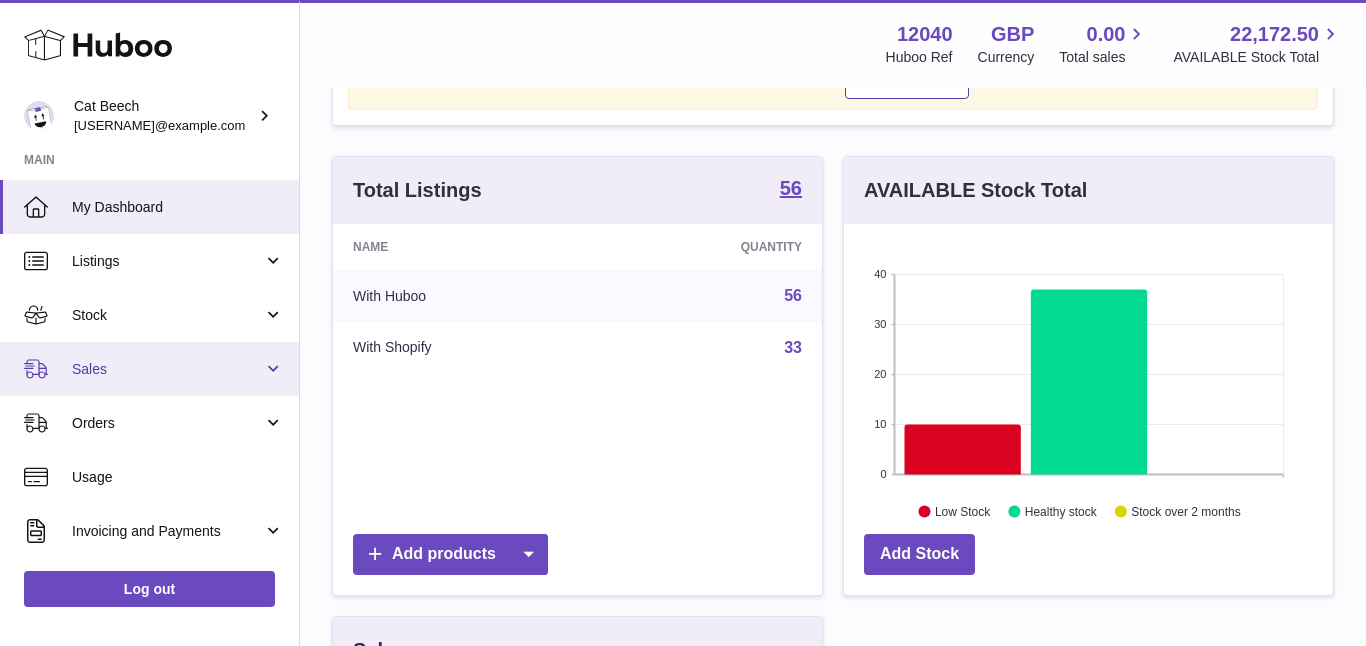 click on "Sales" at bounding box center (167, 369) 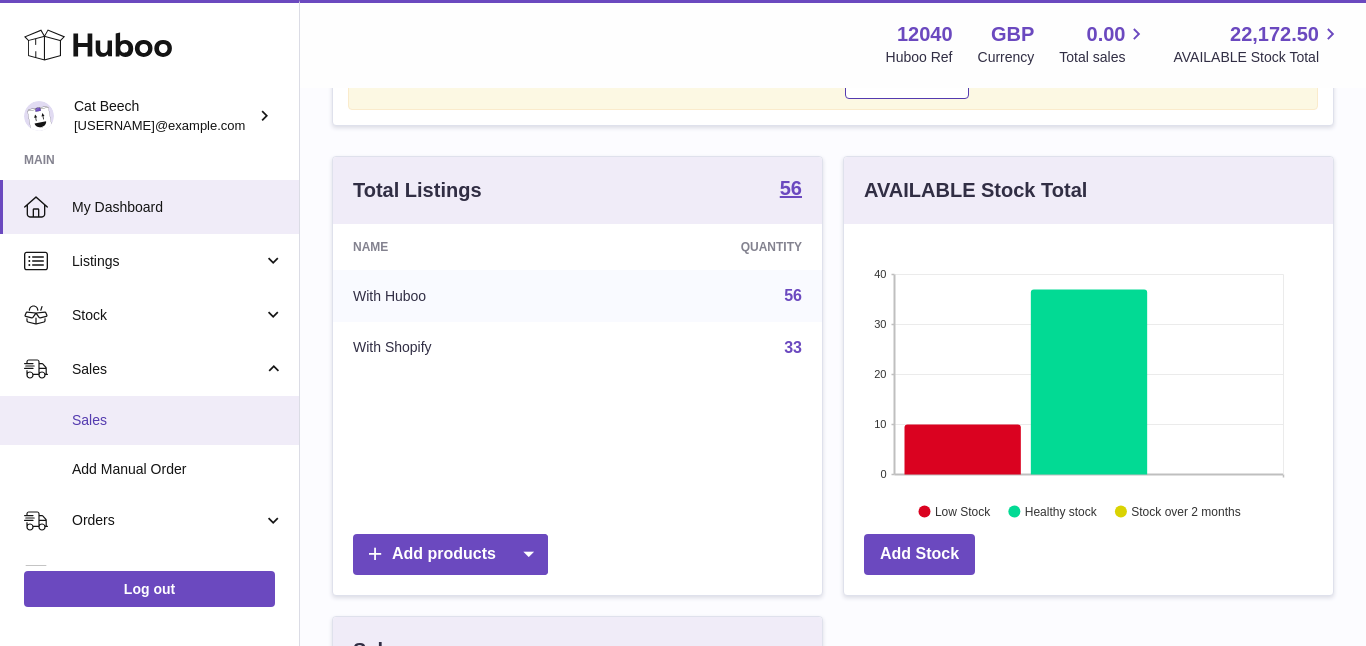 click on "Sales" at bounding box center [178, 420] 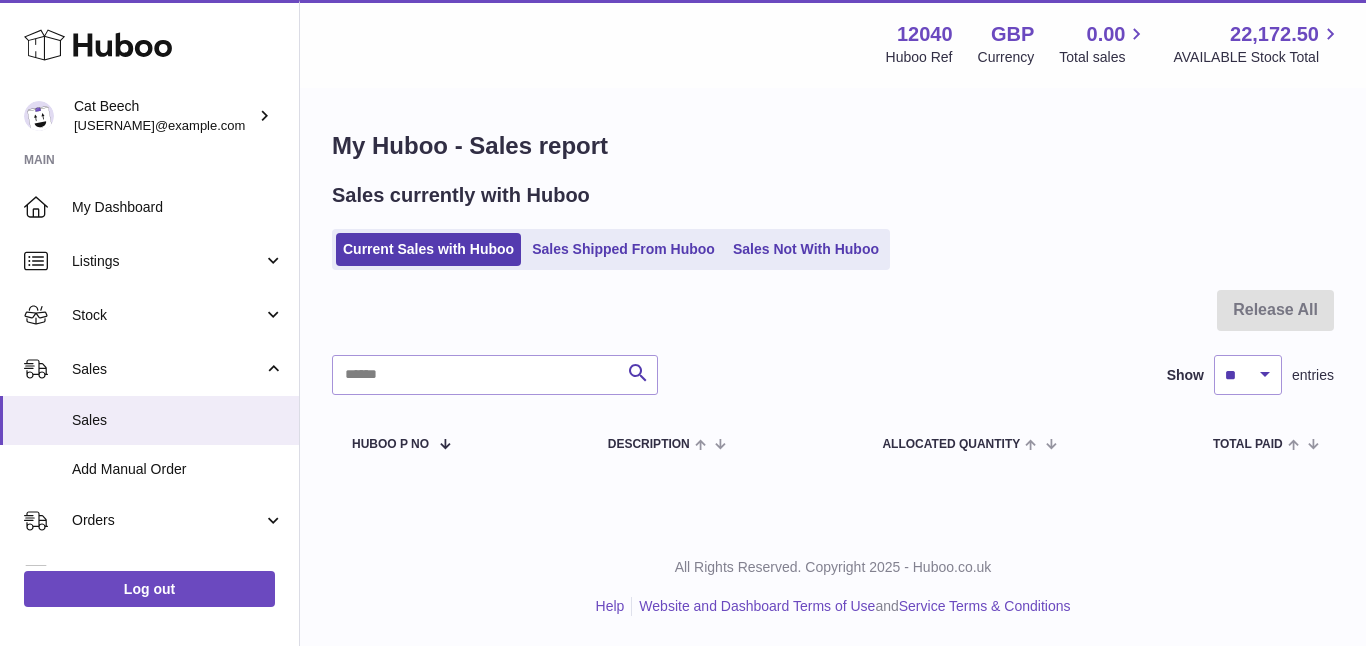 scroll, scrollTop: 0, scrollLeft: 0, axis: both 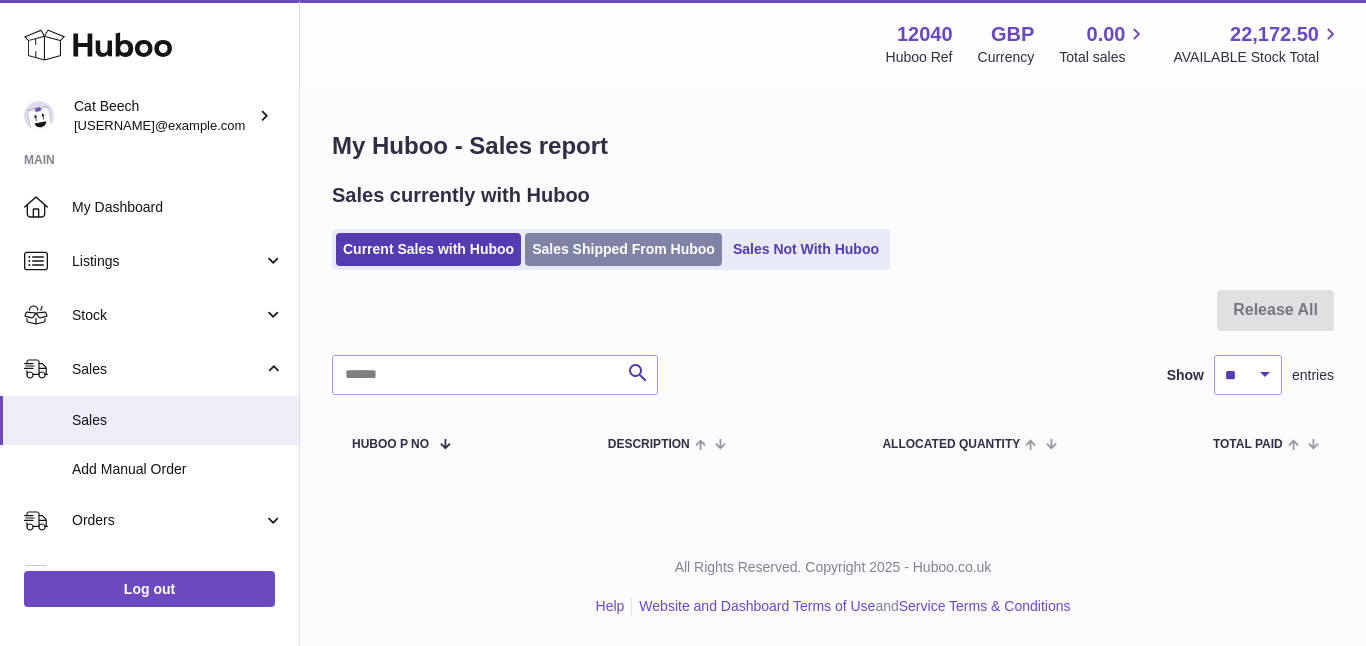 click on "Sales Shipped From Huboo" at bounding box center (623, 249) 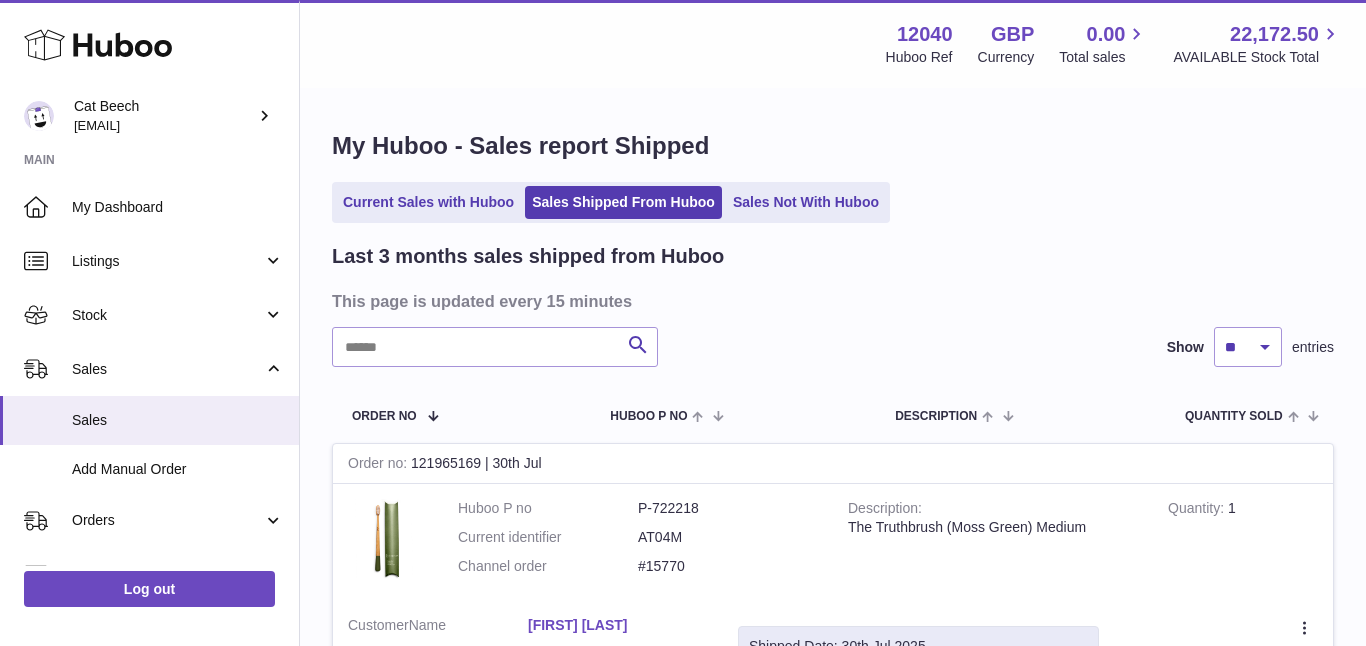 scroll, scrollTop: 0, scrollLeft: 0, axis: both 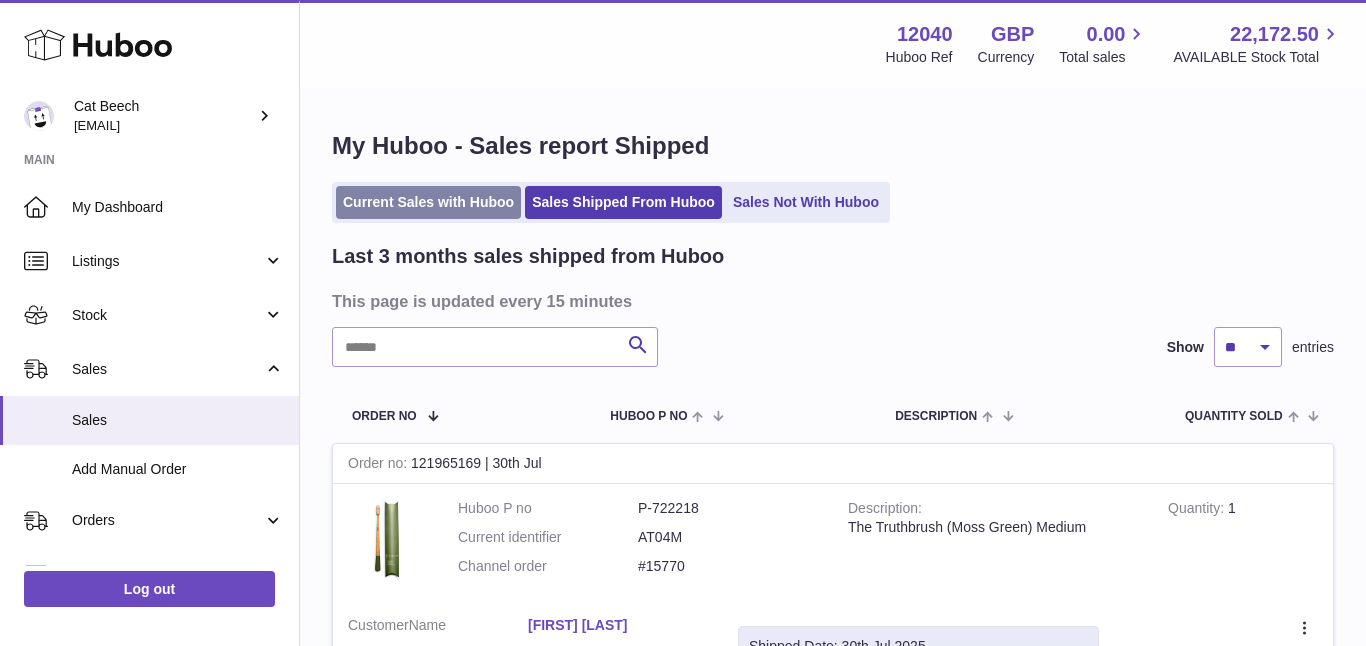 click on "Current Sales with Huboo" at bounding box center [428, 202] 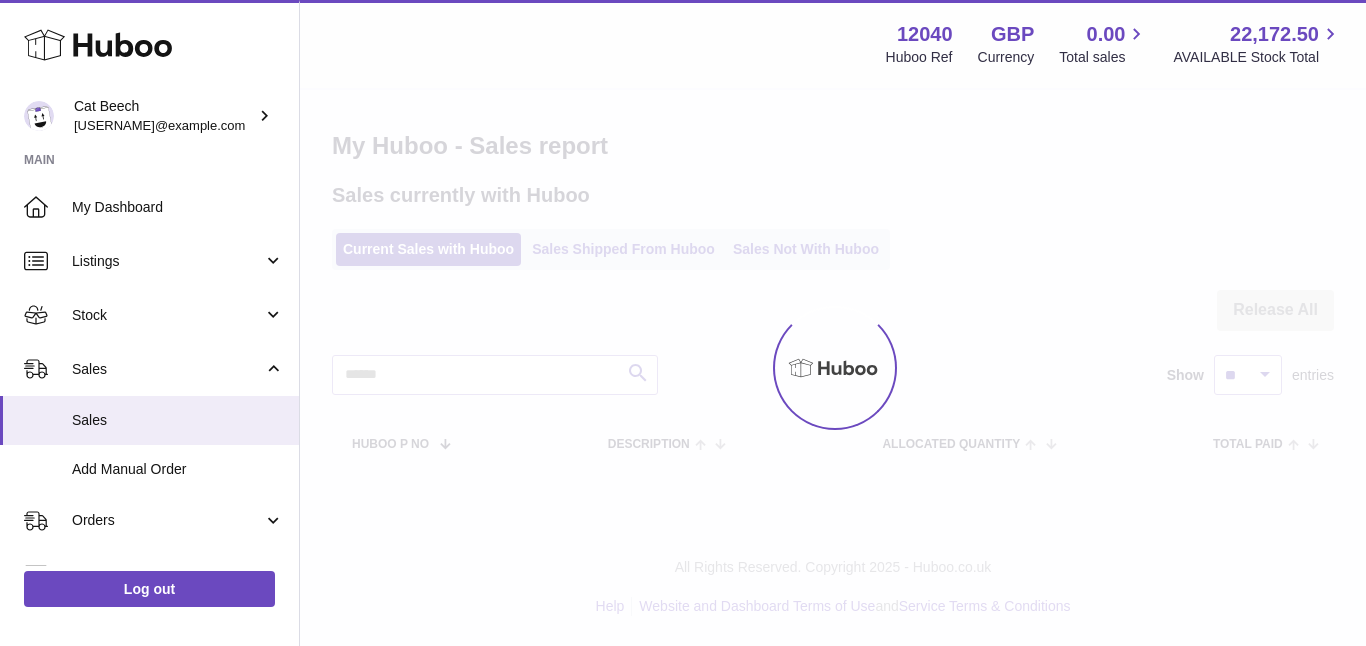 scroll, scrollTop: 0, scrollLeft: 0, axis: both 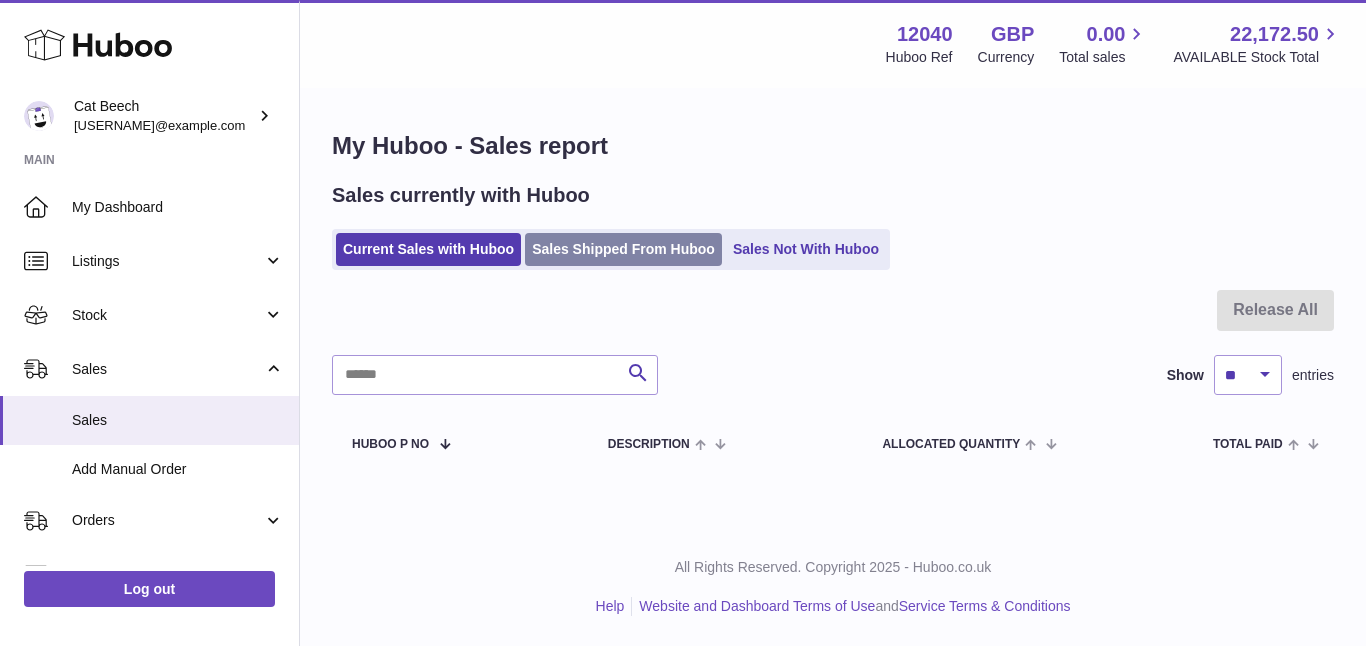 click on "Sales Shipped From Huboo" at bounding box center [623, 249] 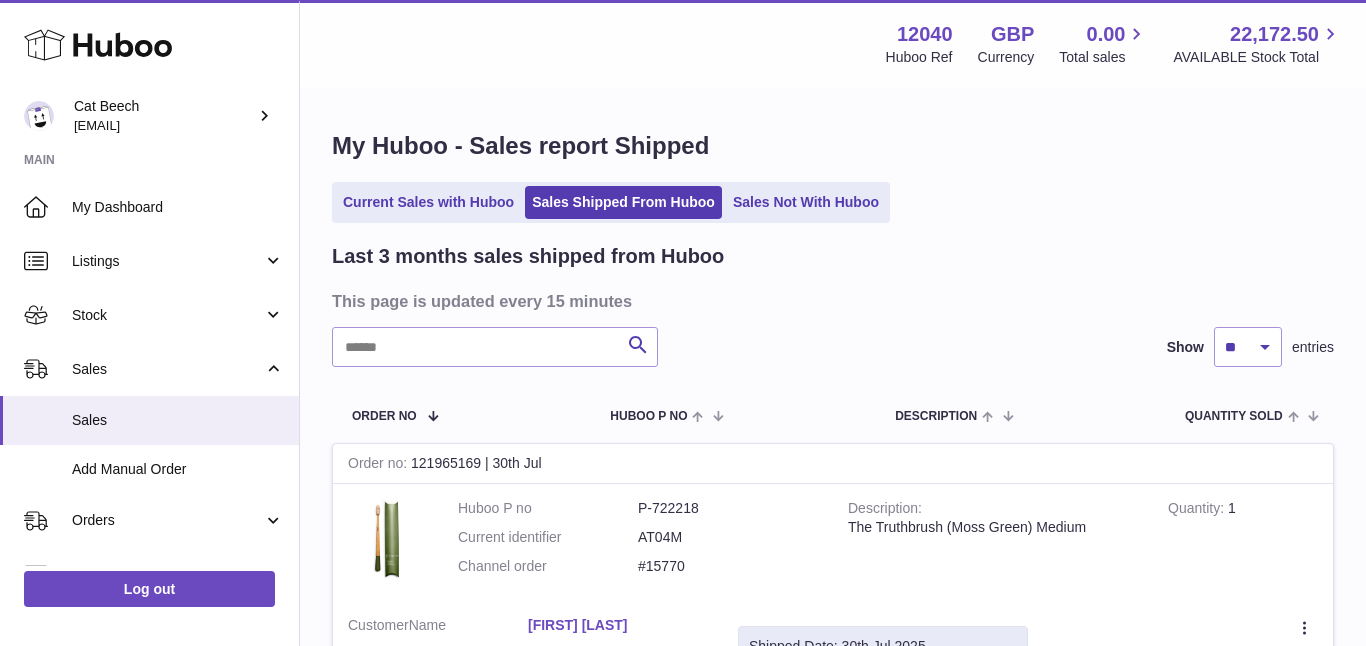 scroll, scrollTop: 0, scrollLeft: 0, axis: both 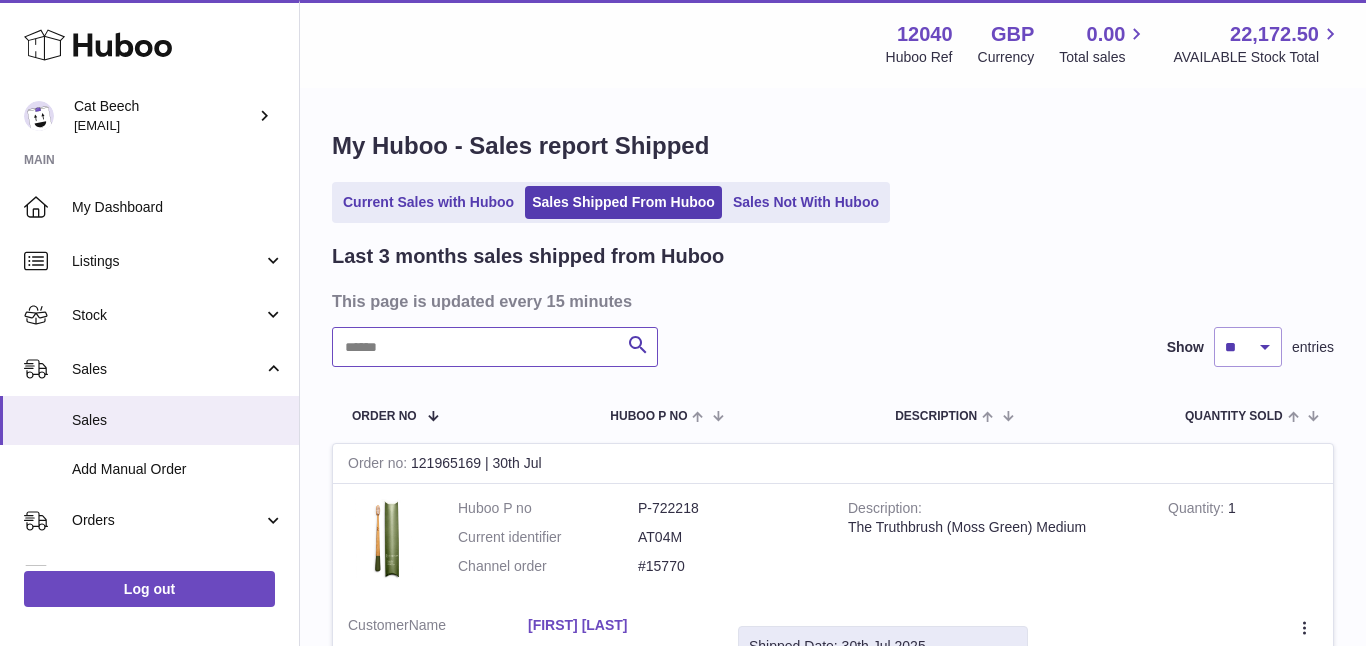click at bounding box center [495, 347] 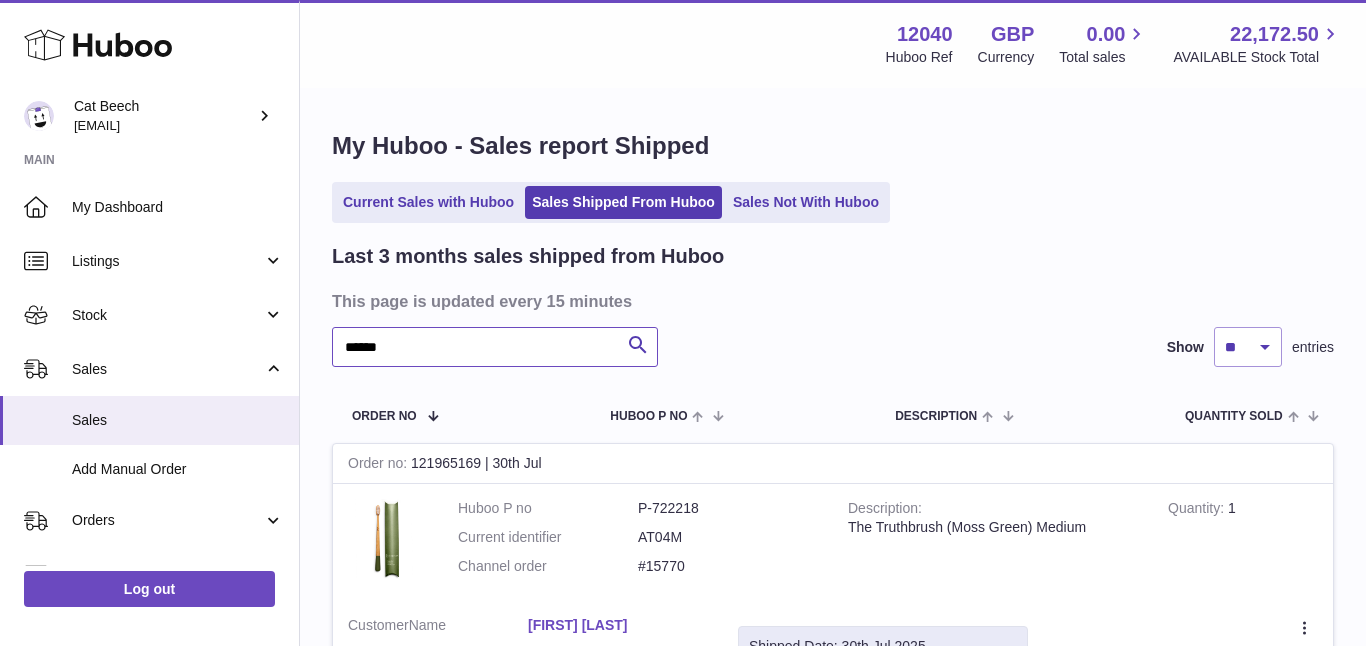 type on "******" 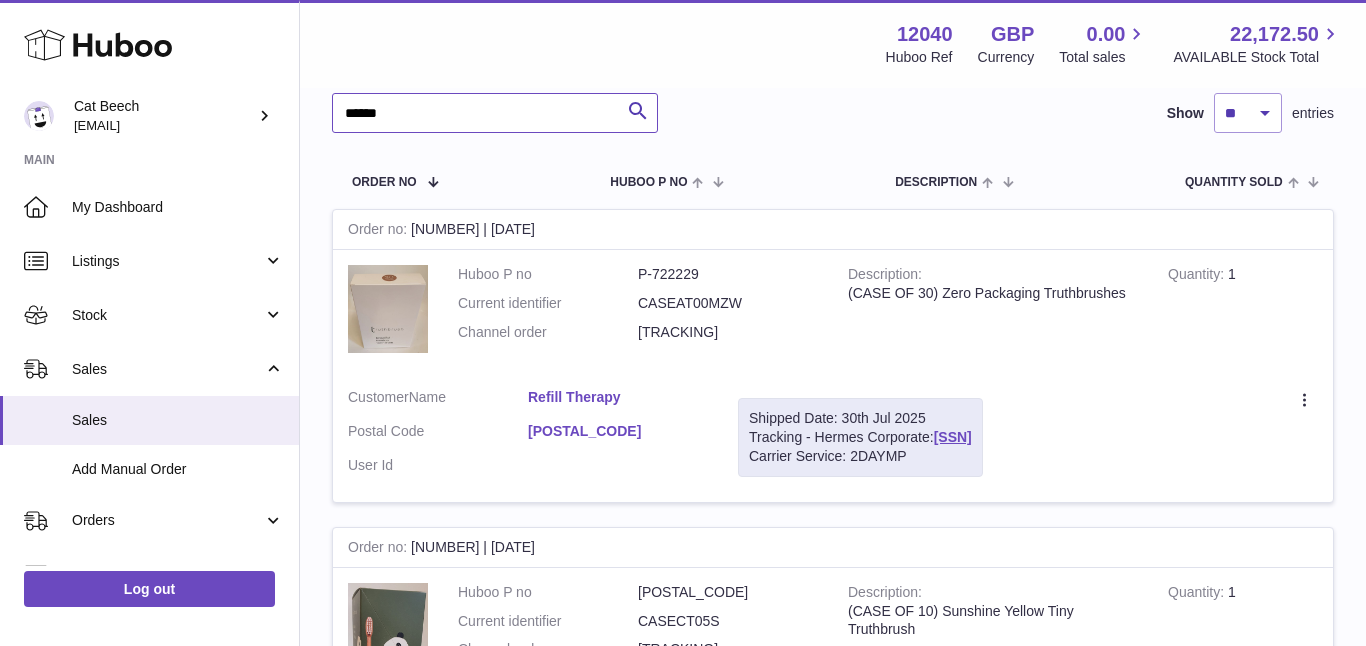 scroll, scrollTop: 237, scrollLeft: 0, axis: vertical 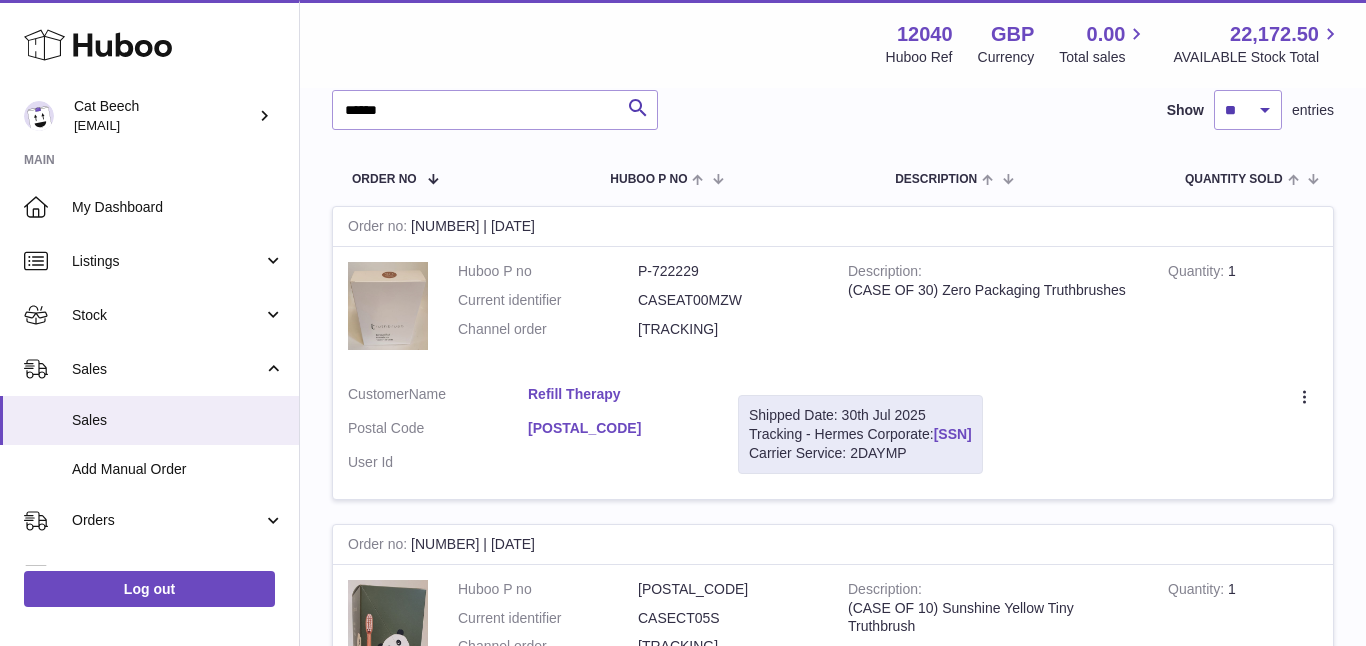 drag, startPoint x: 1075, startPoint y: 433, endPoint x: 940, endPoint y: 429, distance: 135.05925 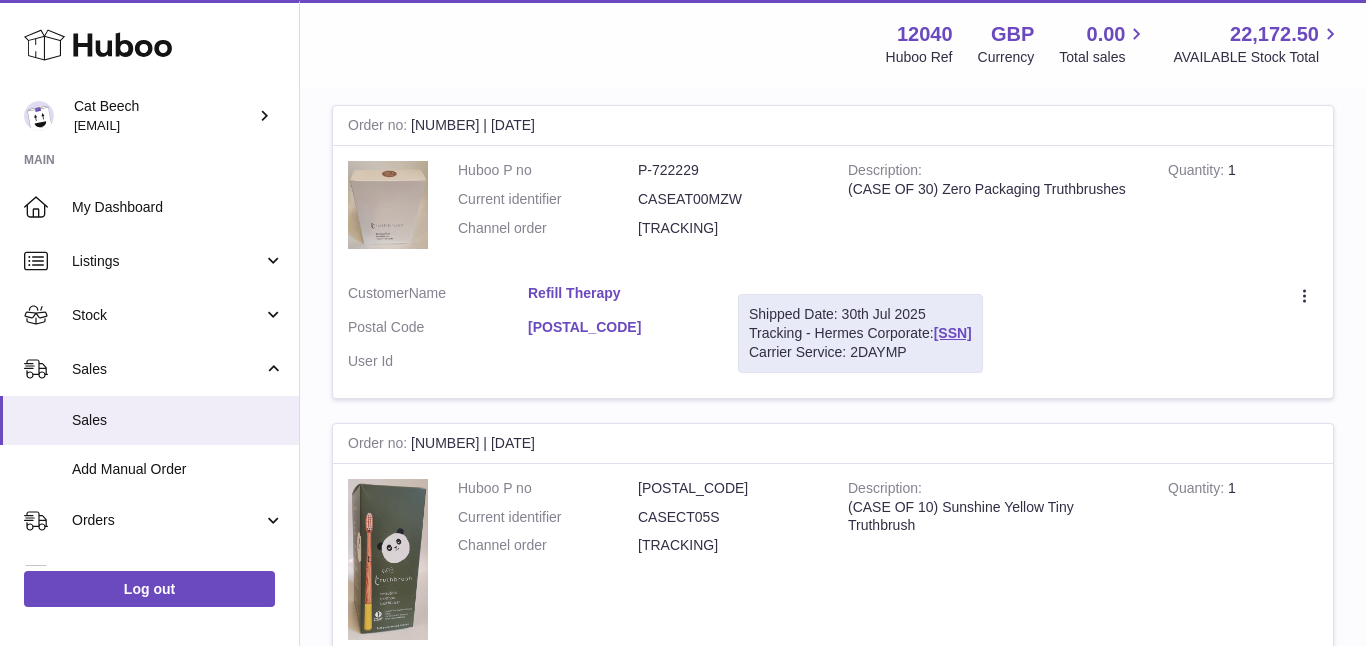 scroll, scrollTop: 331, scrollLeft: 0, axis: vertical 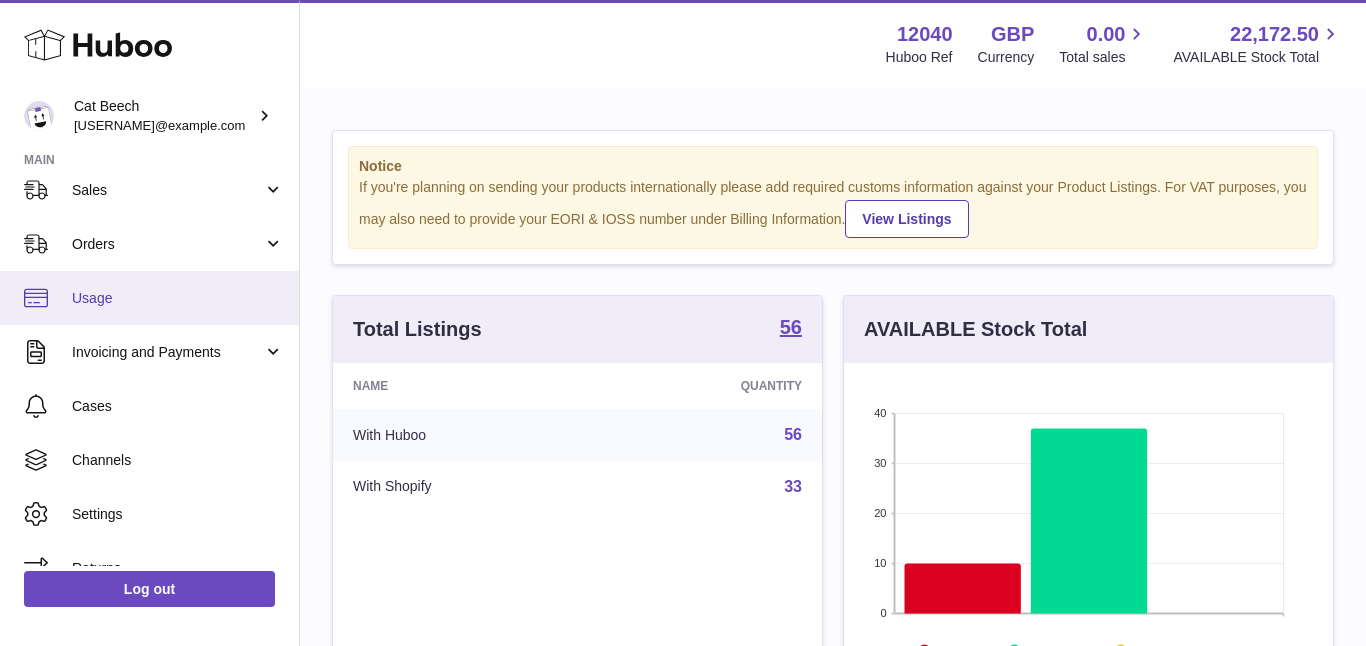 click on "Usage" at bounding box center (178, 298) 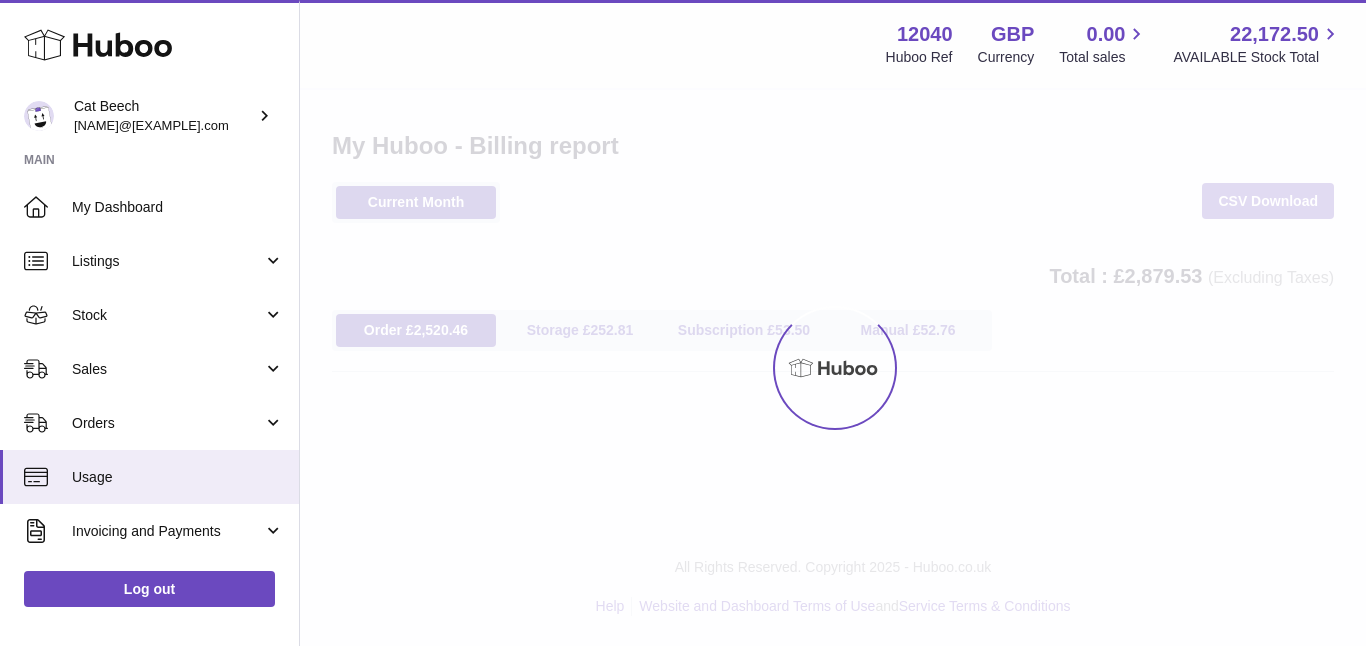 scroll, scrollTop: 0, scrollLeft: 0, axis: both 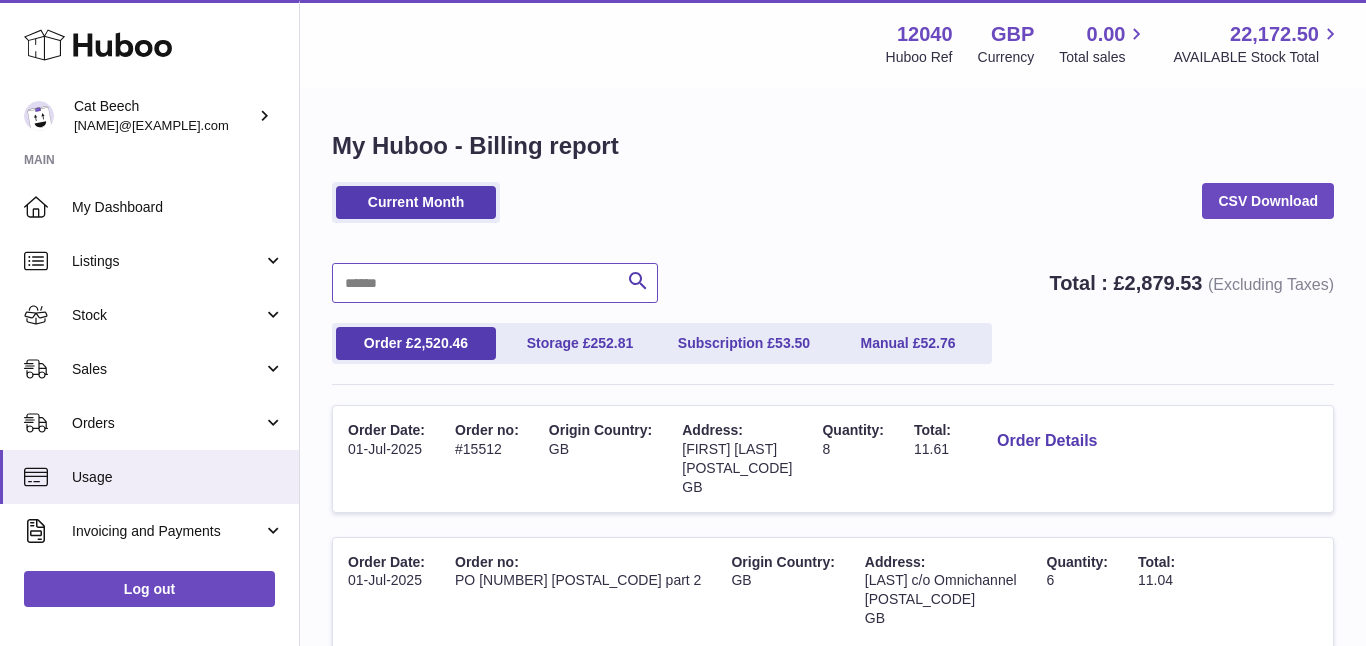 click at bounding box center (495, 283) 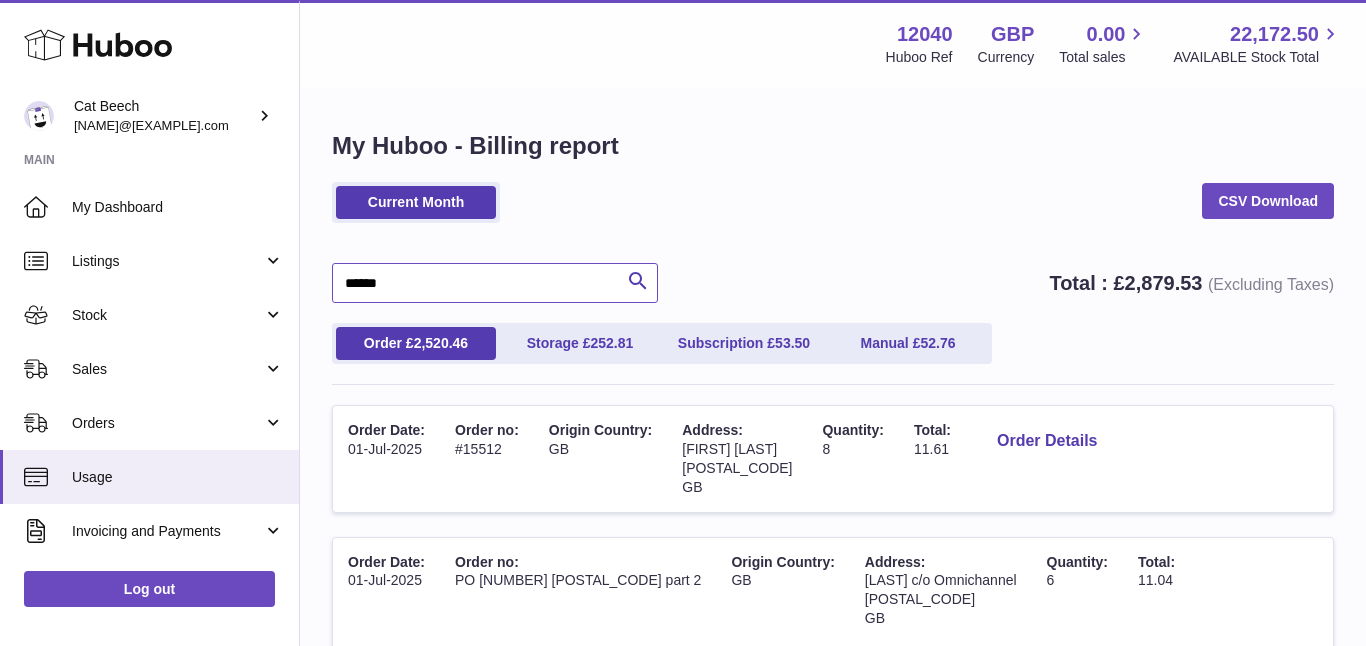 type on "******" 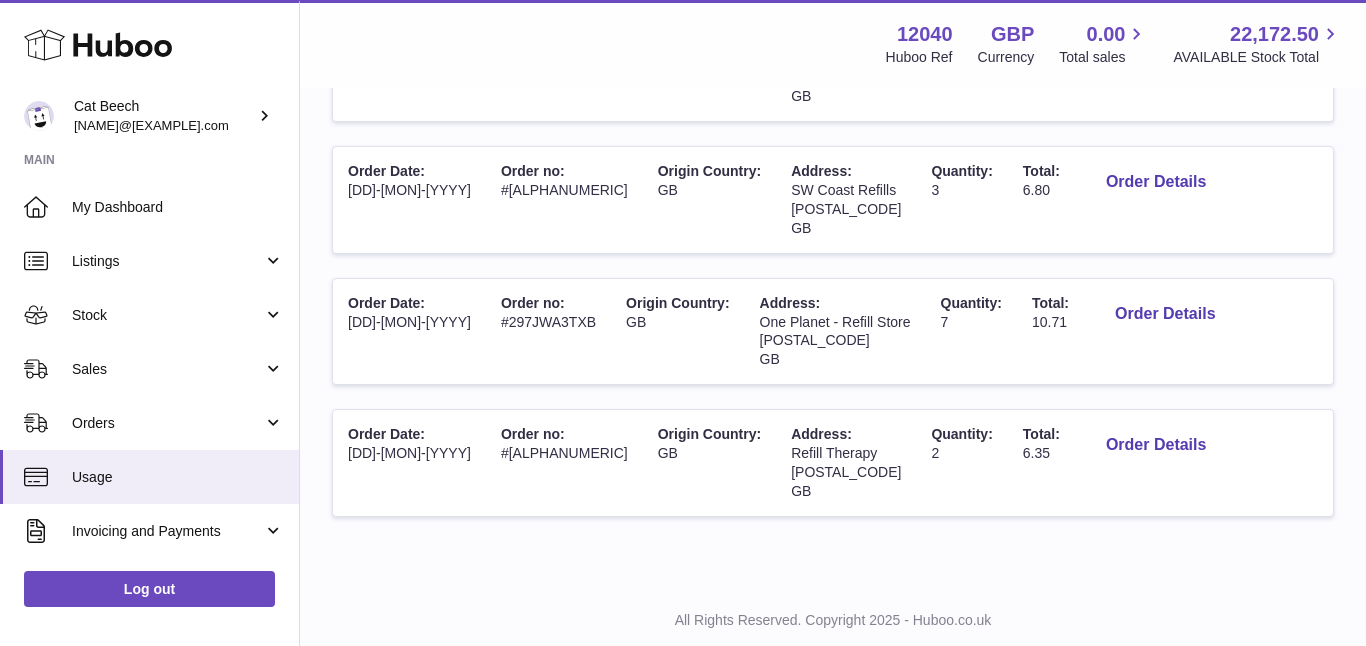 scroll, scrollTop: 575, scrollLeft: 0, axis: vertical 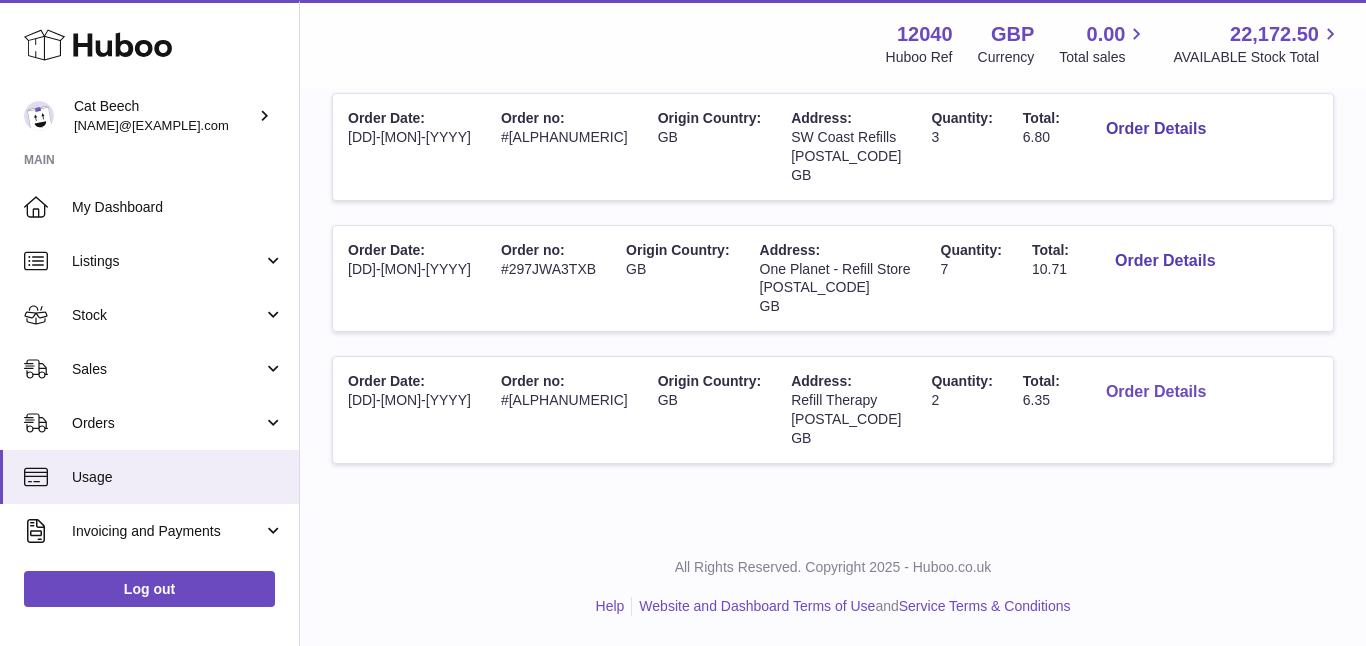 click on "Order Details" at bounding box center [1156, 392] 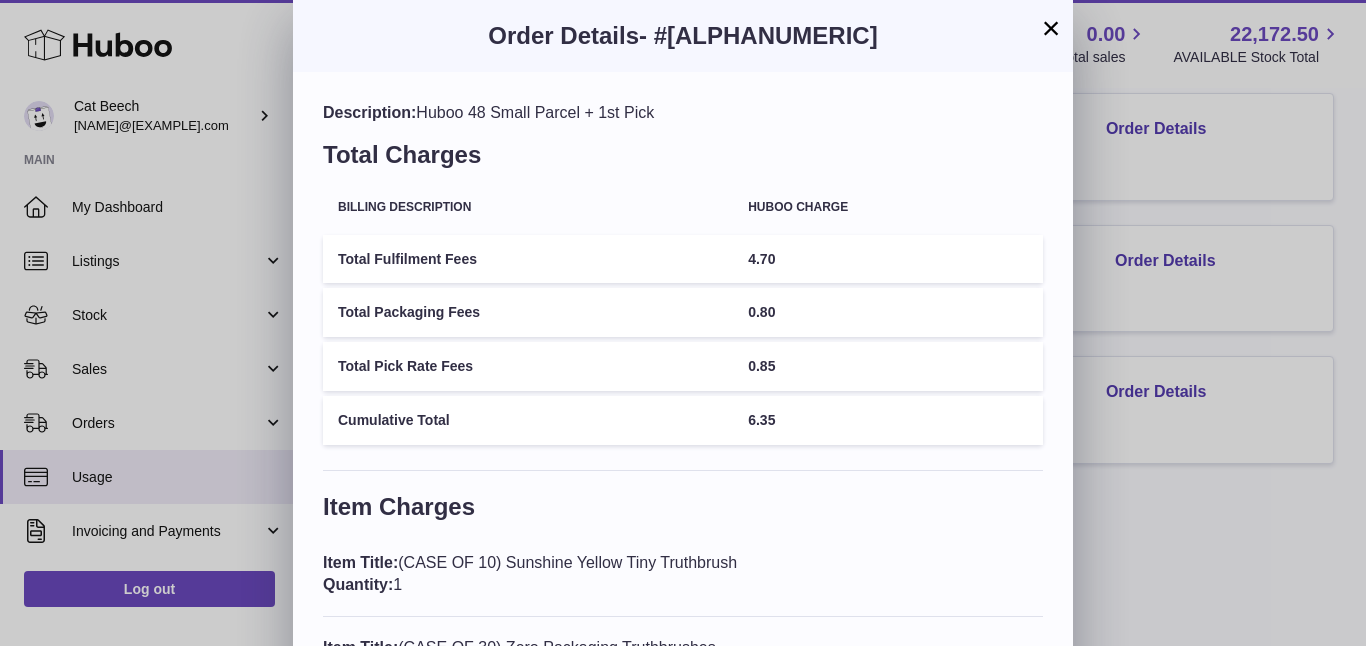 click on "×" at bounding box center [1051, 28] 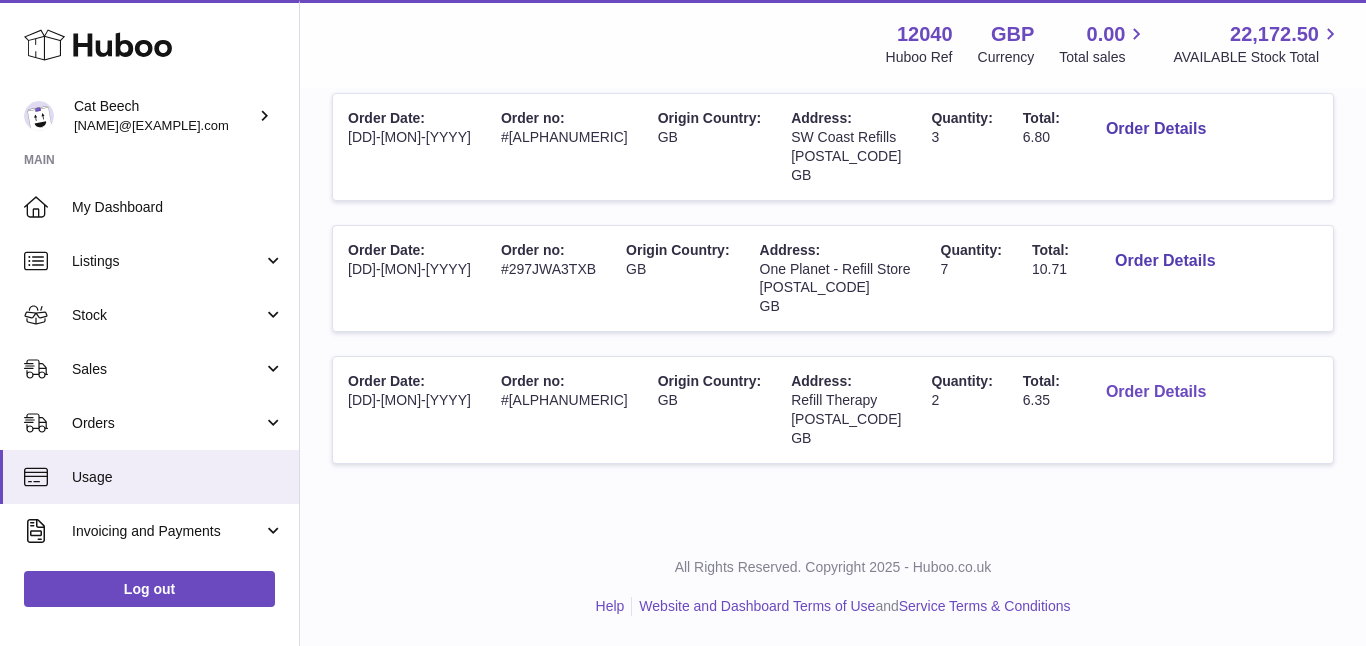 click on "Order Details" at bounding box center [1156, 392] 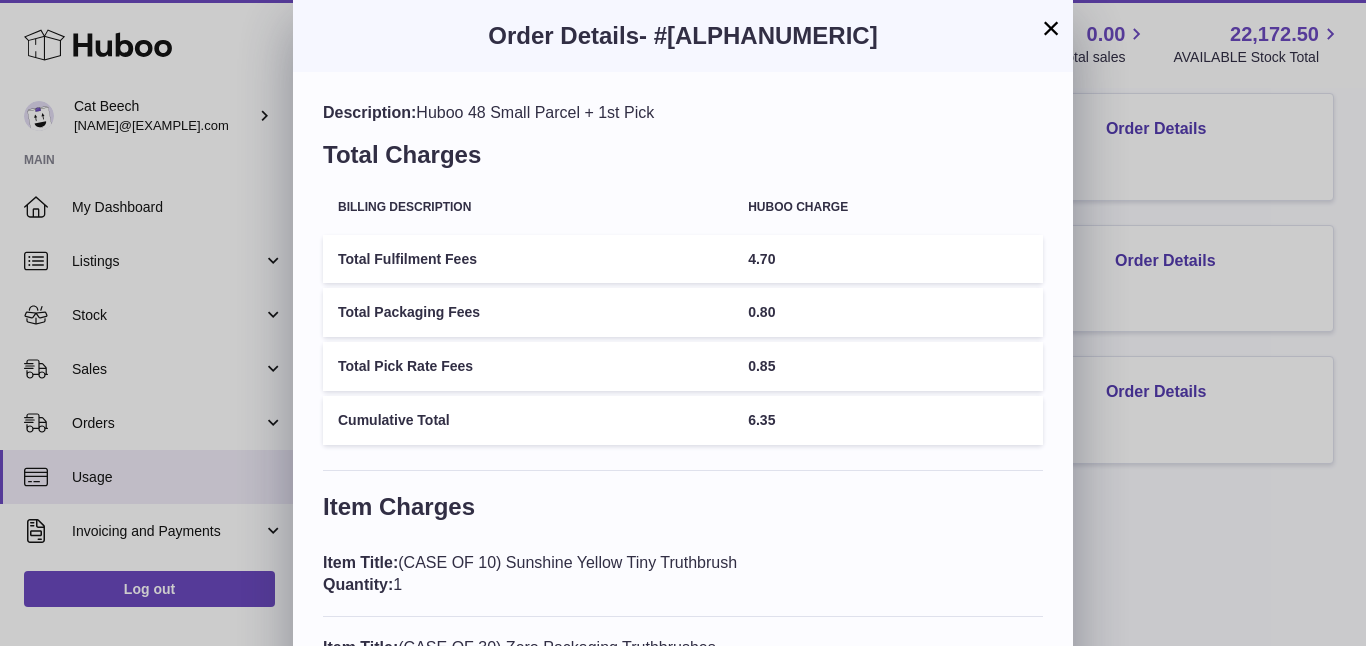 click on "×" at bounding box center (1051, 28) 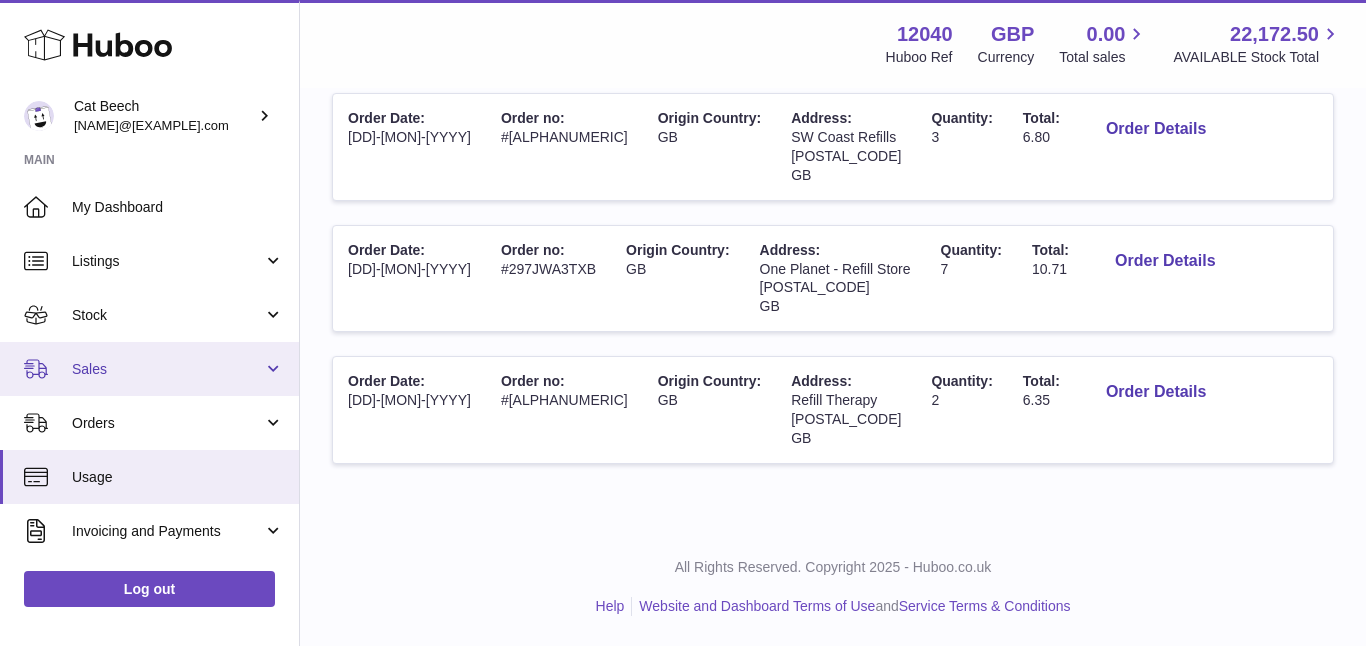 click on "Sales" at bounding box center [167, 369] 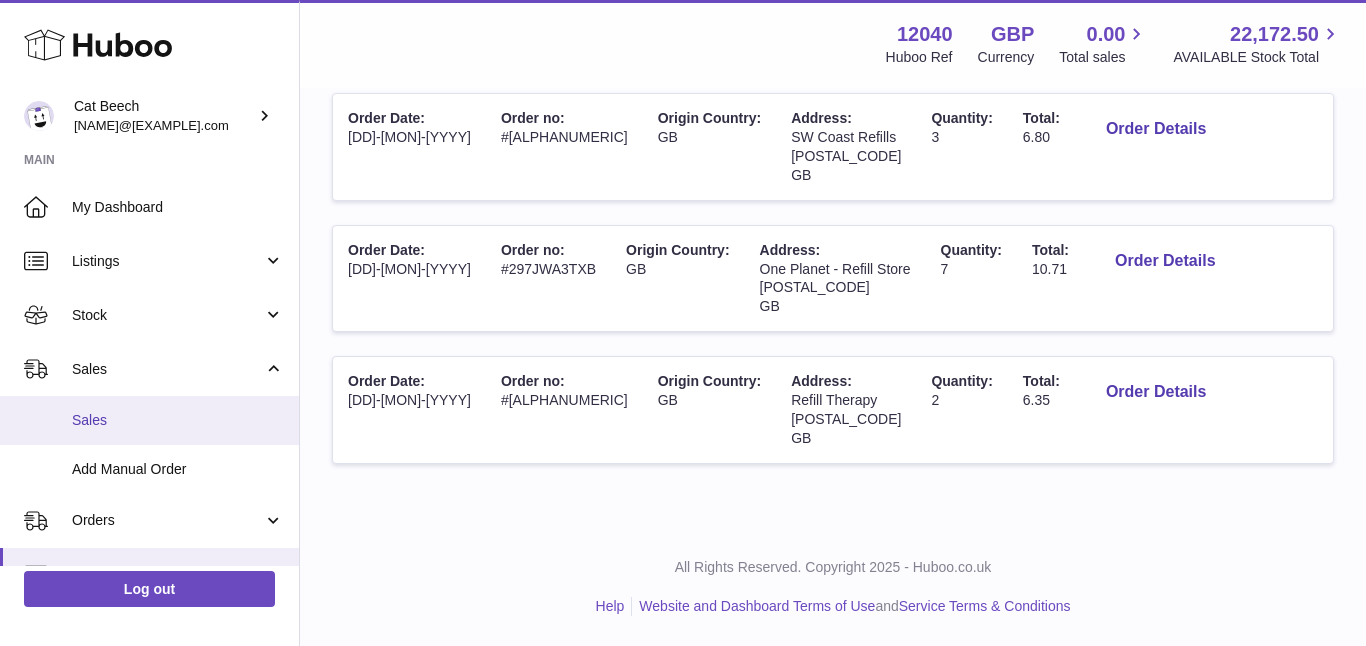 click on "Sales" at bounding box center [178, 420] 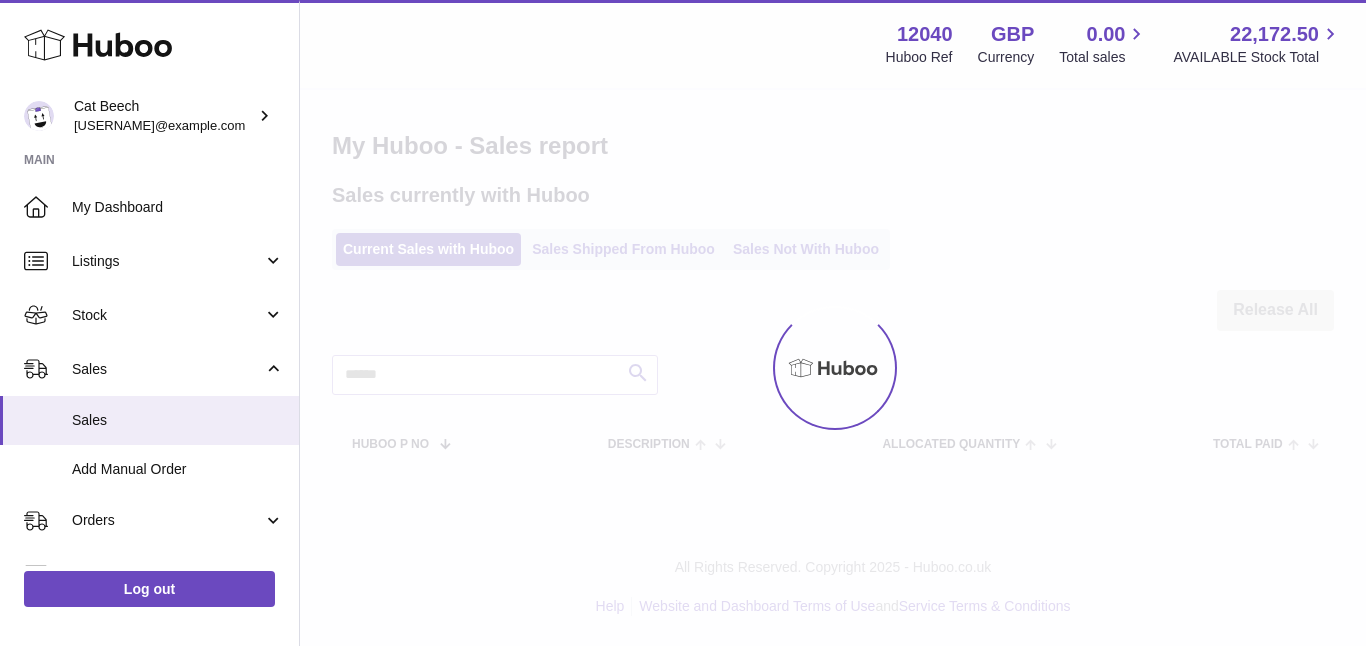 scroll, scrollTop: 0, scrollLeft: 0, axis: both 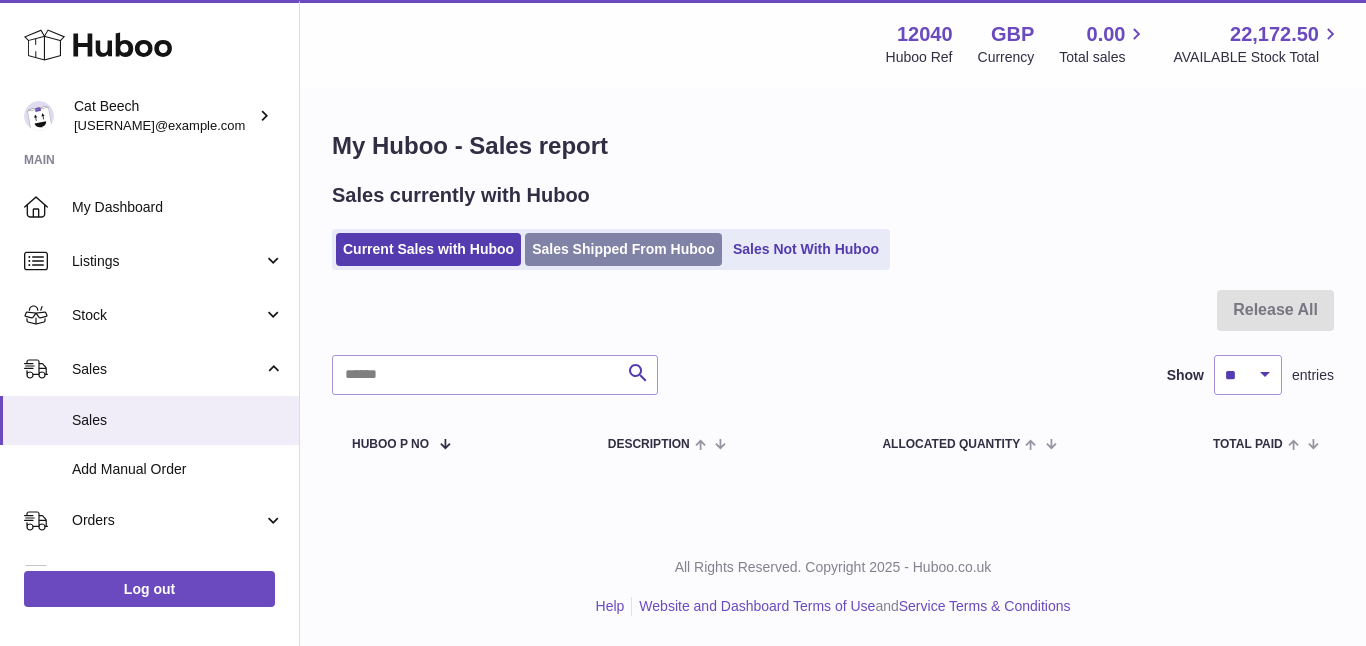 click on "Sales Shipped From Huboo" at bounding box center (623, 249) 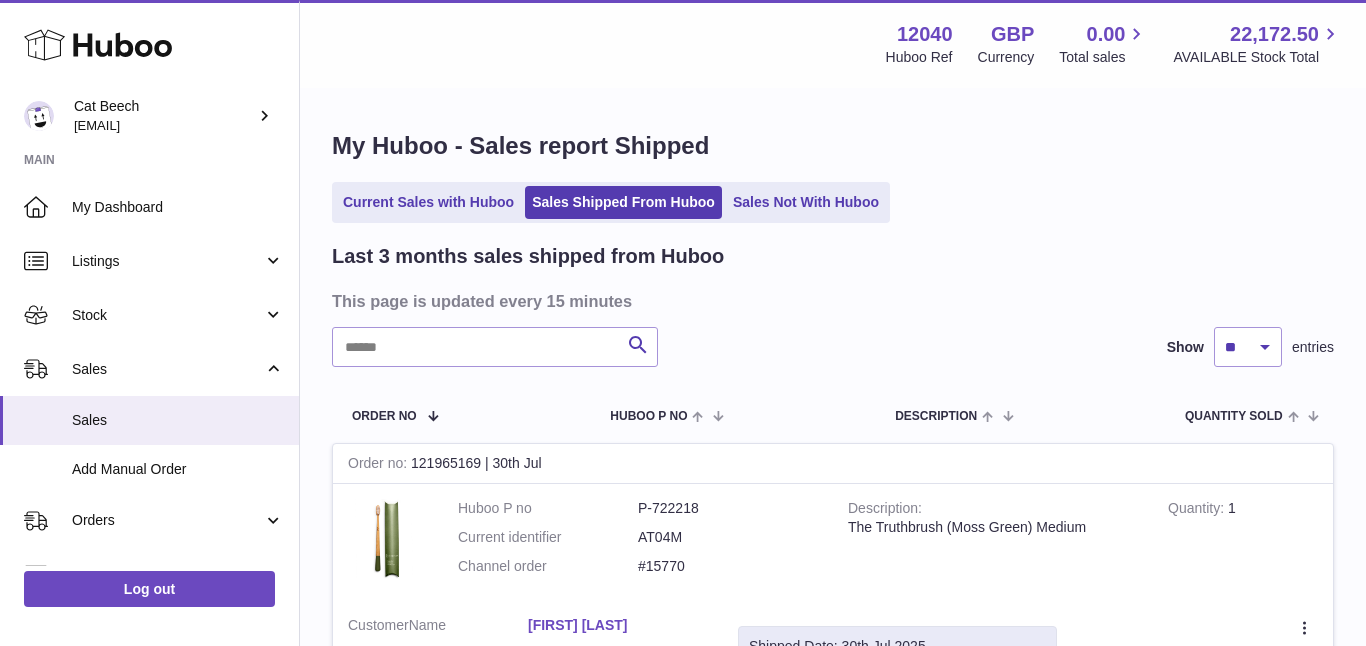 scroll, scrollTop: 0, scrollLeft: 0, axis: both 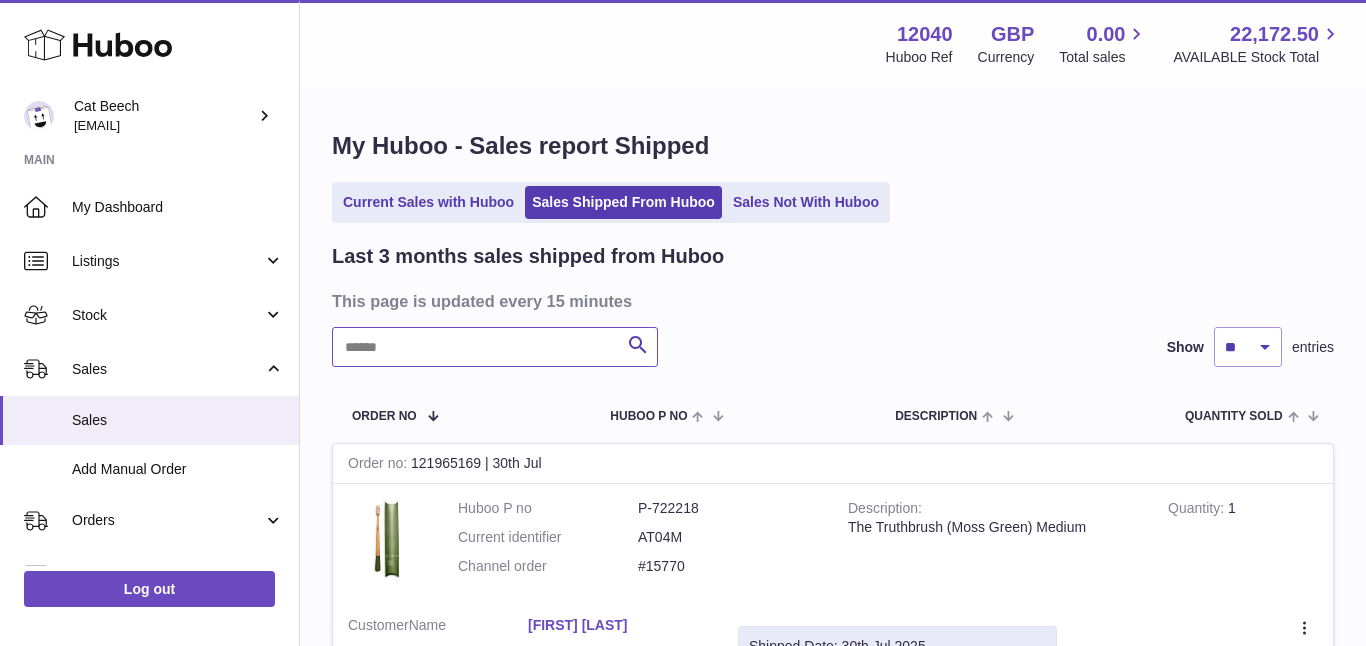 click at bounding box center [495, 347] 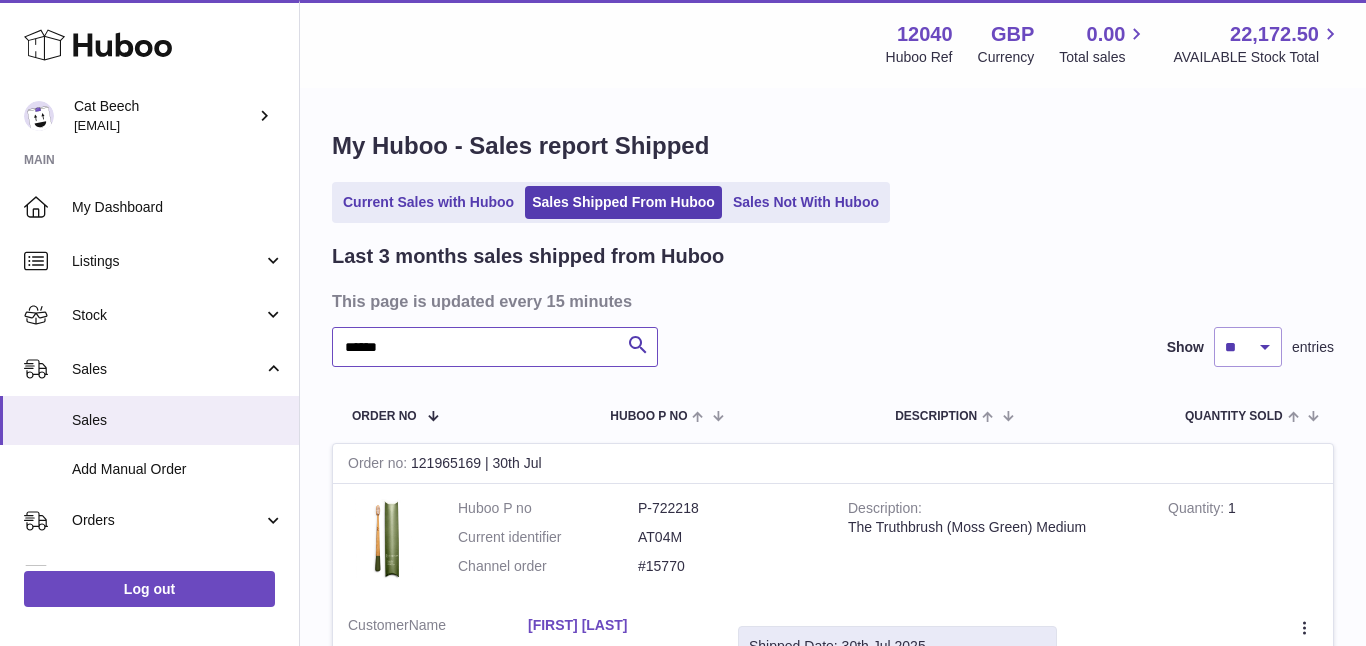 type on "******" 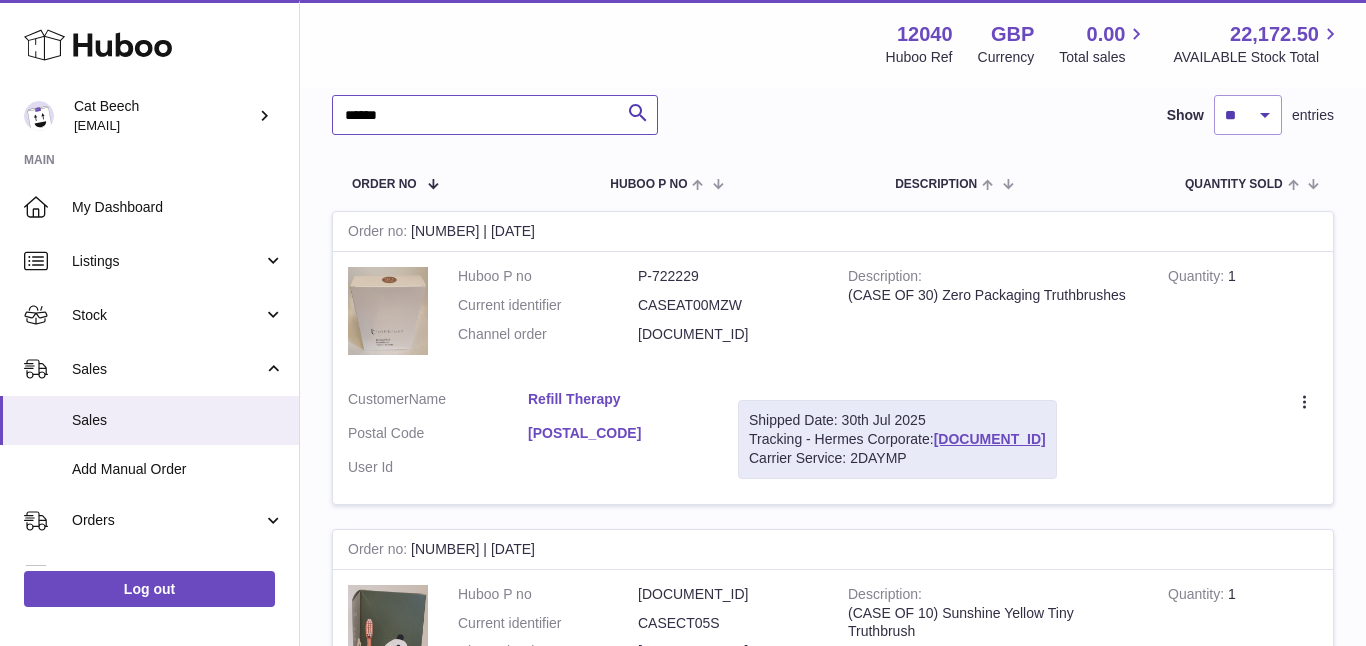 scroll, scrollTop: 234, scrollLeft: 0, axis: vertical 